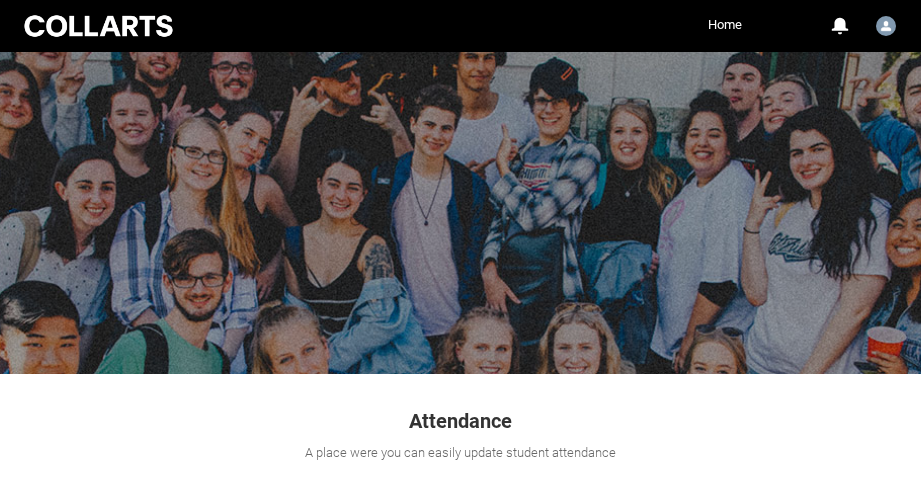 scroll, scrollTop: 748, scrollLeft: 0, axis: vertical 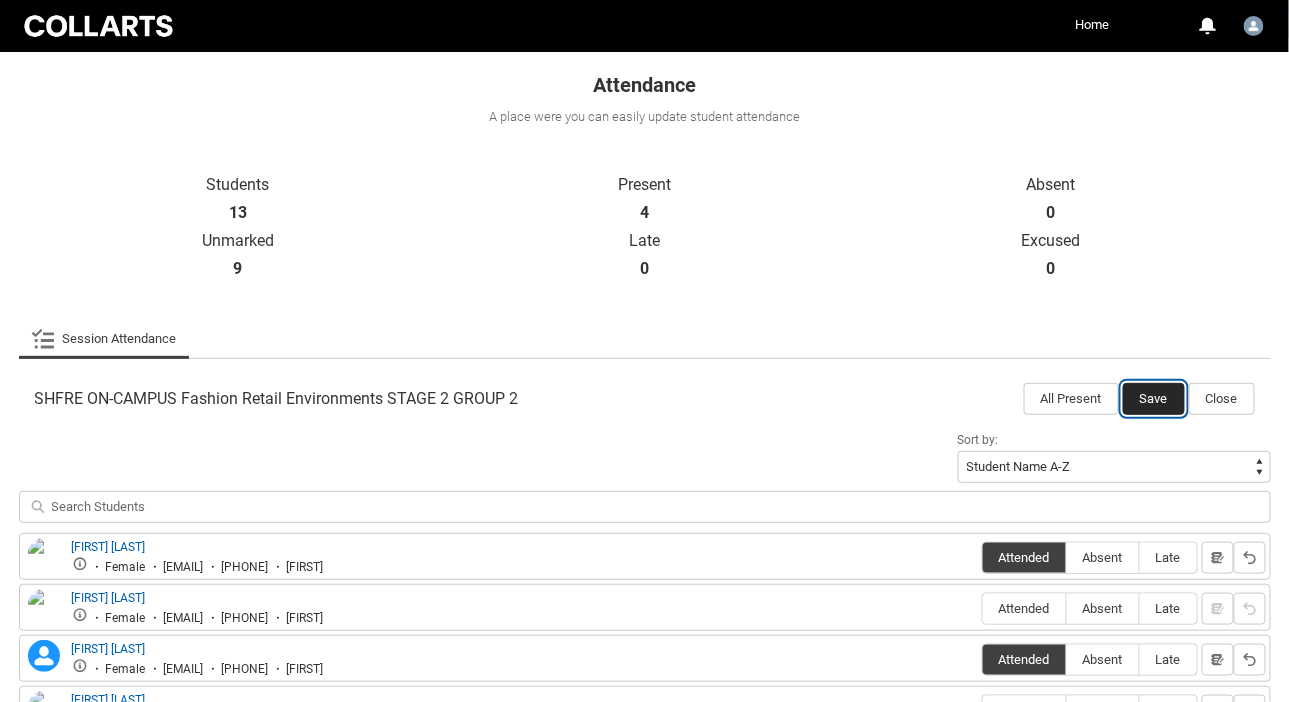 click on "Save" at bounding box center (1154, 399) 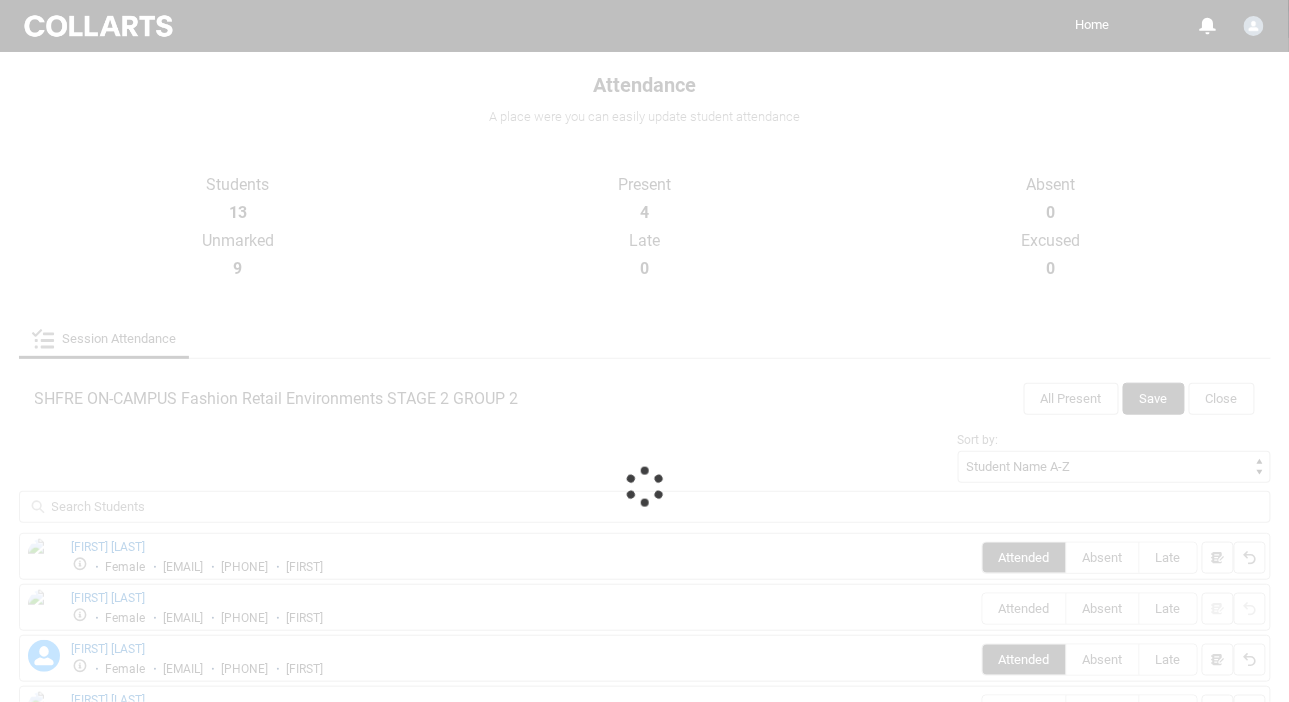 scroll, scrollTop: 274, scrollLeft: 0, axis: vertical 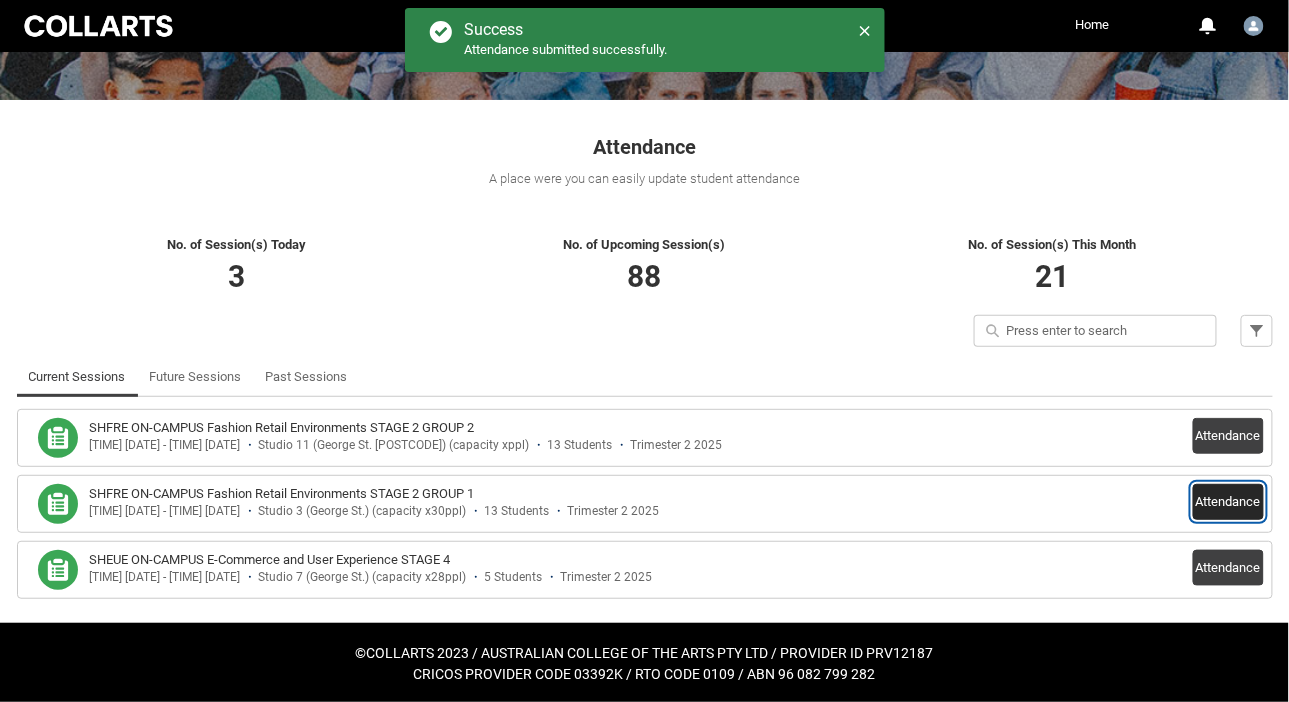 click on "Attendance" at bounding box center [1228, 502] 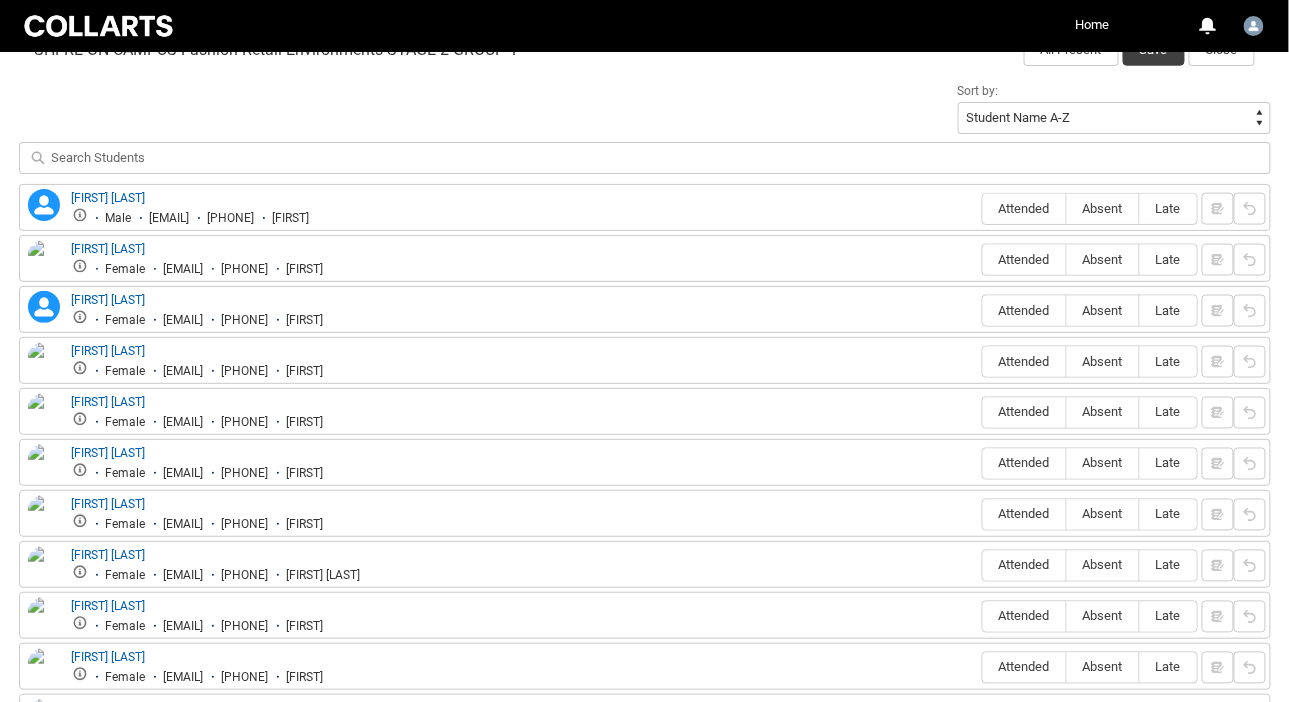 scroll, scrollTop: 684, scrollLeft: 0, axis: vertical 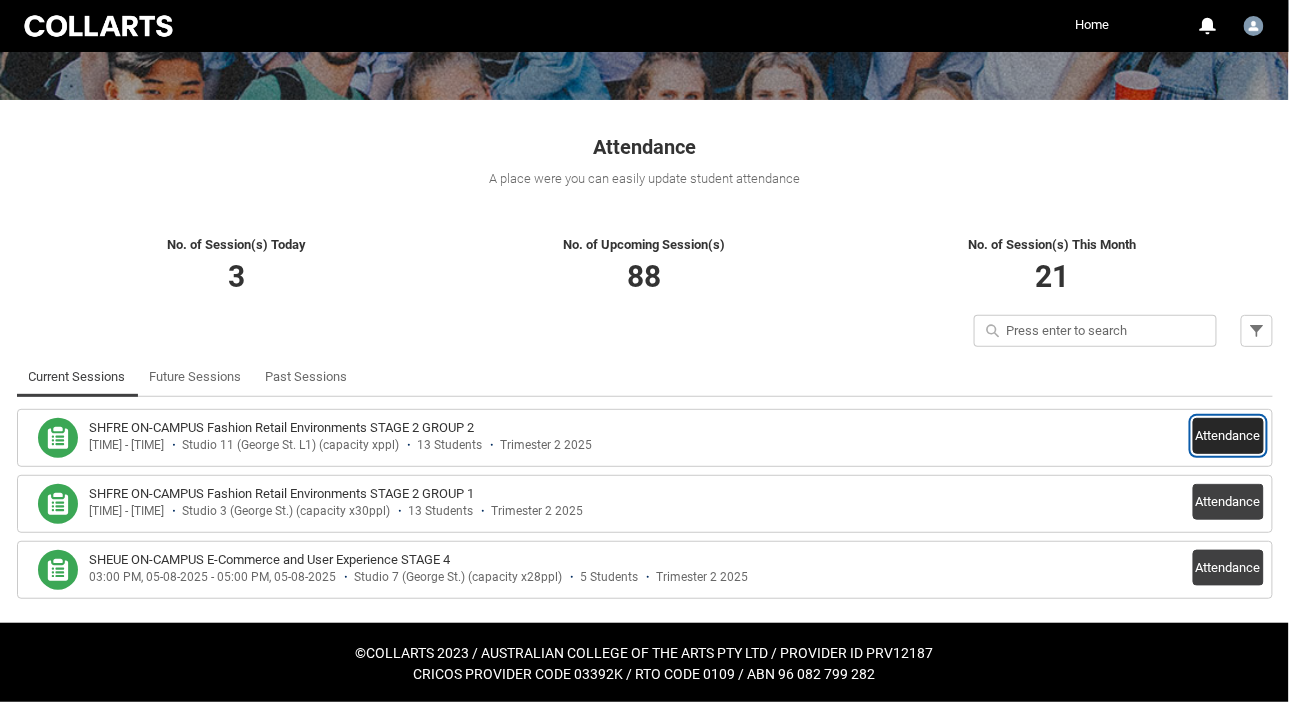 click on "Attendance" at bounding box center [1228, 436] 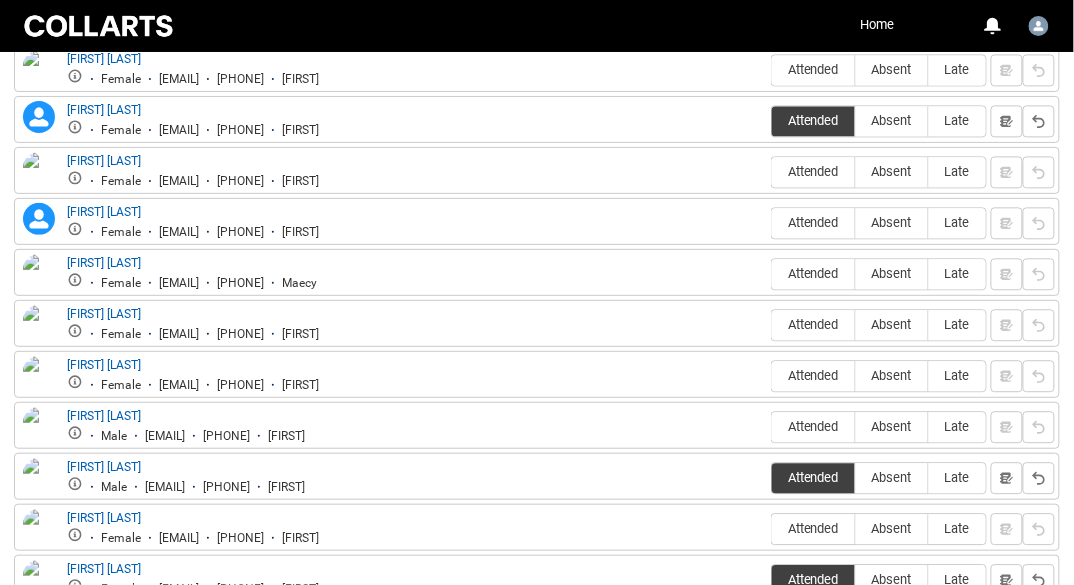 scroll, scrollTop: 882, scrollLeft: 0, axis: vertical 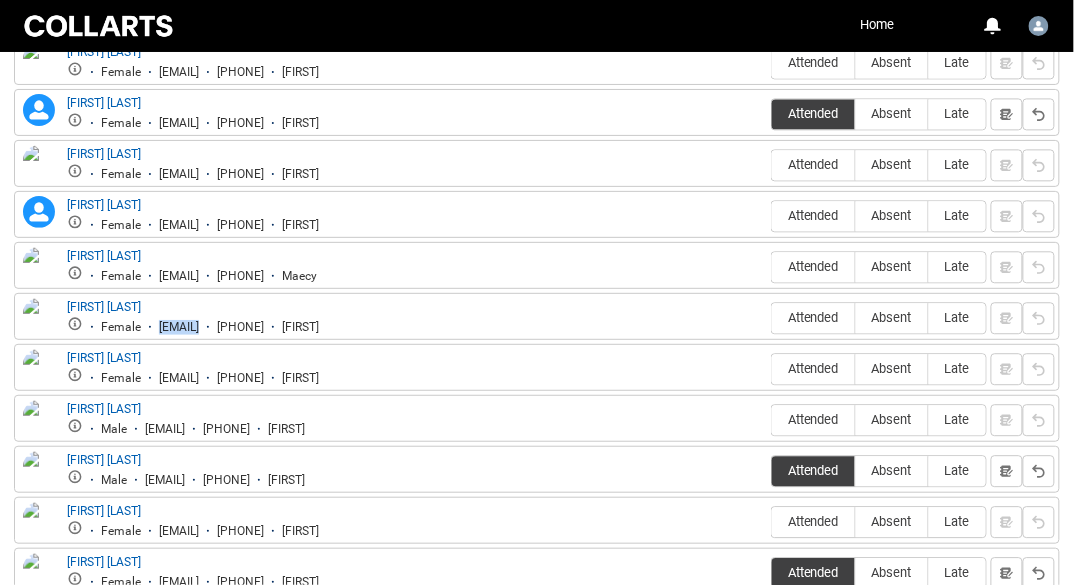 drag, startPoint x: 363, startPoint y: 328, endPoint x: 163, endPoint y: 327, distance: 200.0025 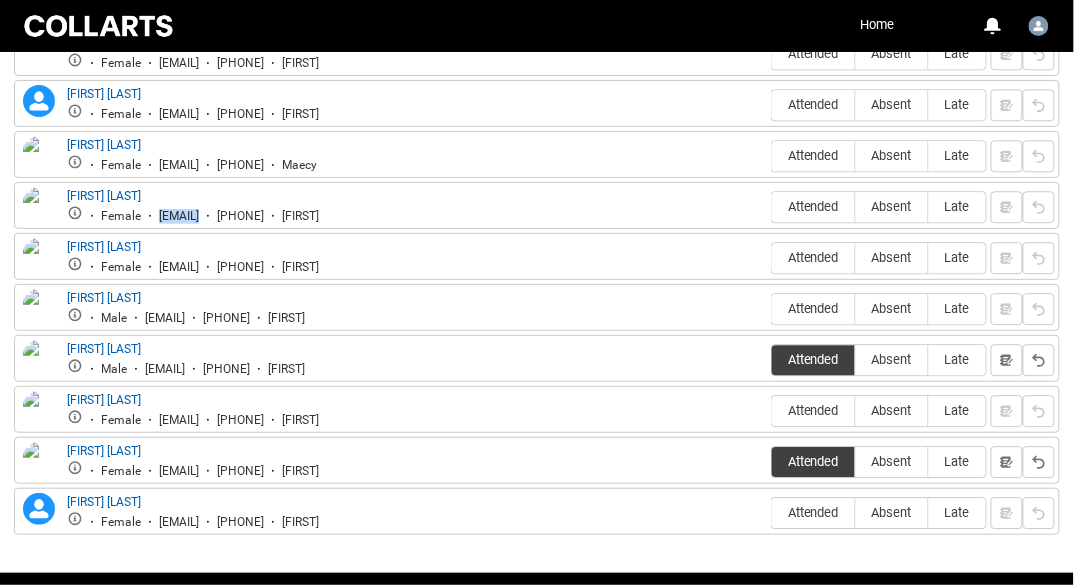 scroll, scrollTop: 995, scrollLeft: 0, axis: vertical 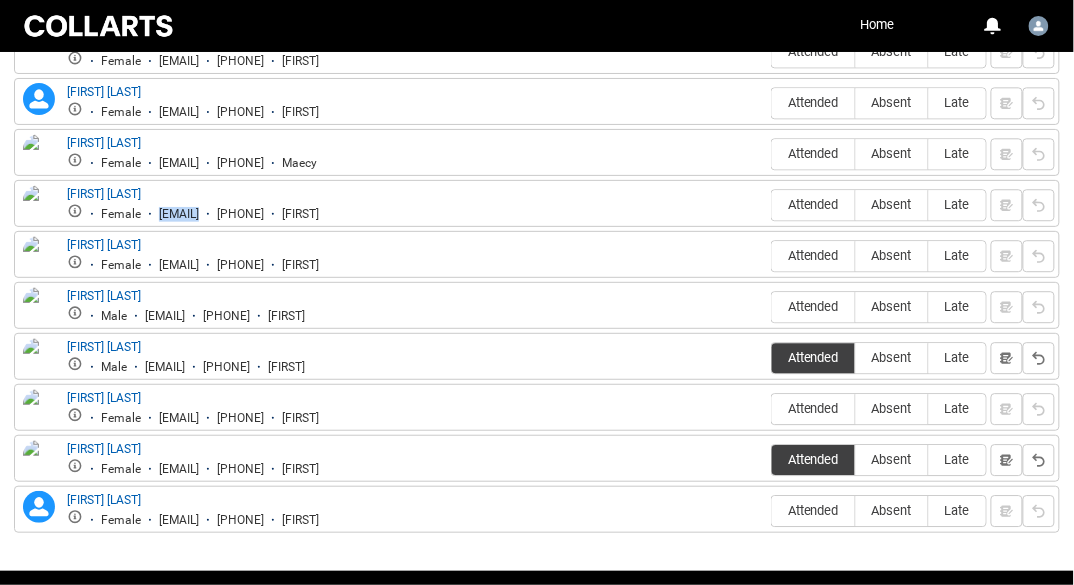 drag, startPoint x: 360, startPoint y: 417, endPoint x: 160, endPoint y: 422, distance: 200.06248 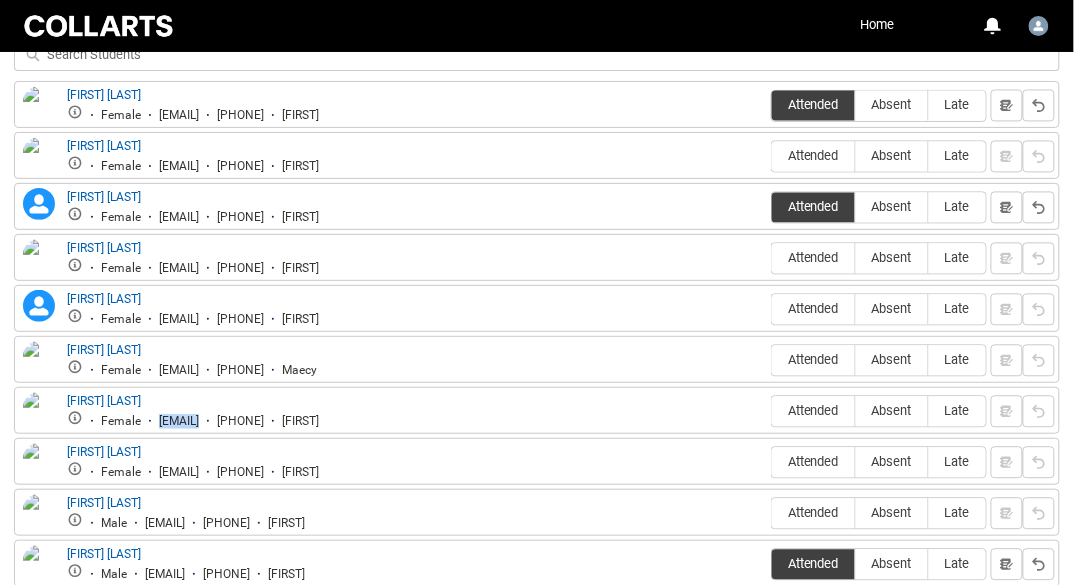 scroll, scrollTop: 796, scrollLeft: 0, axis: vertical 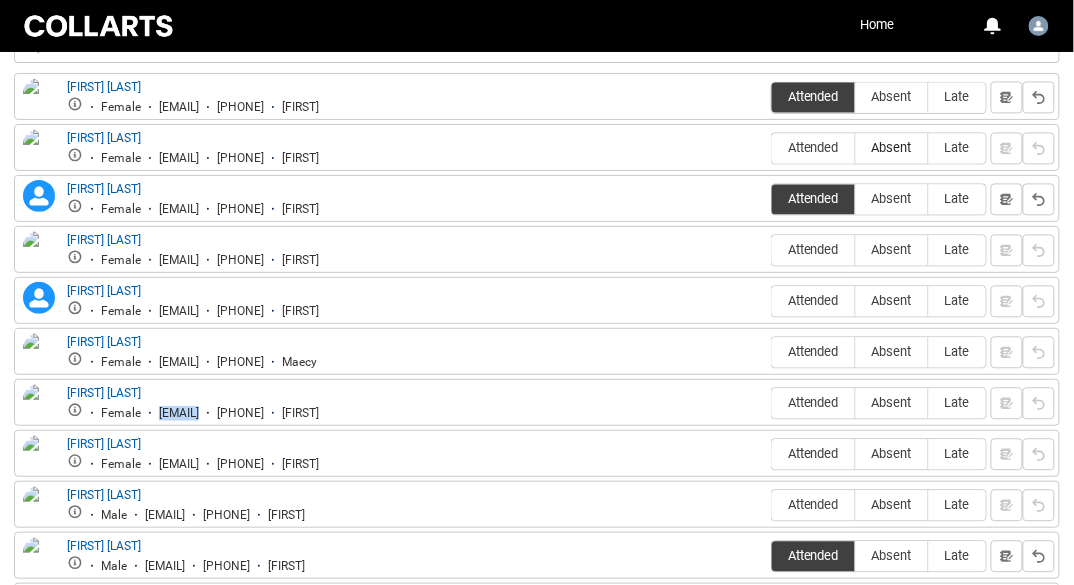 click on "Absent" at bounding box center (892, 148) 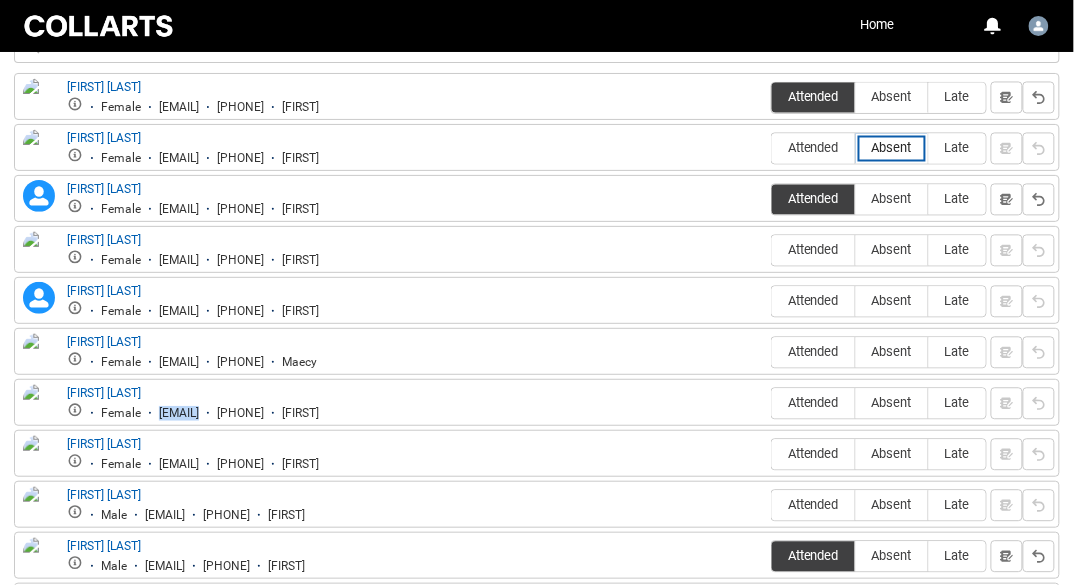 click on "Absent" at bounding box center (855, 148) 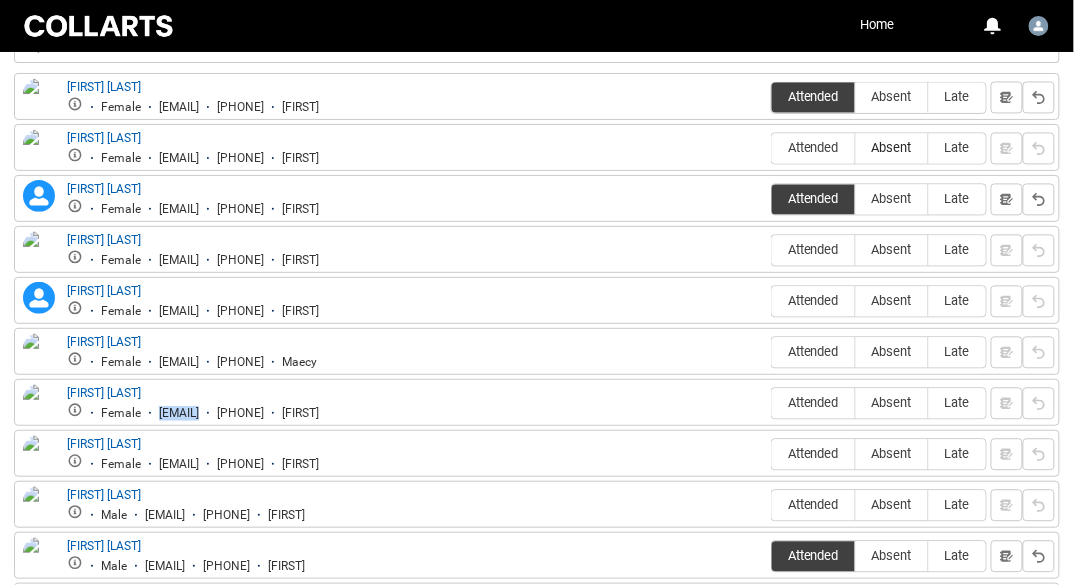 type on "Absent" 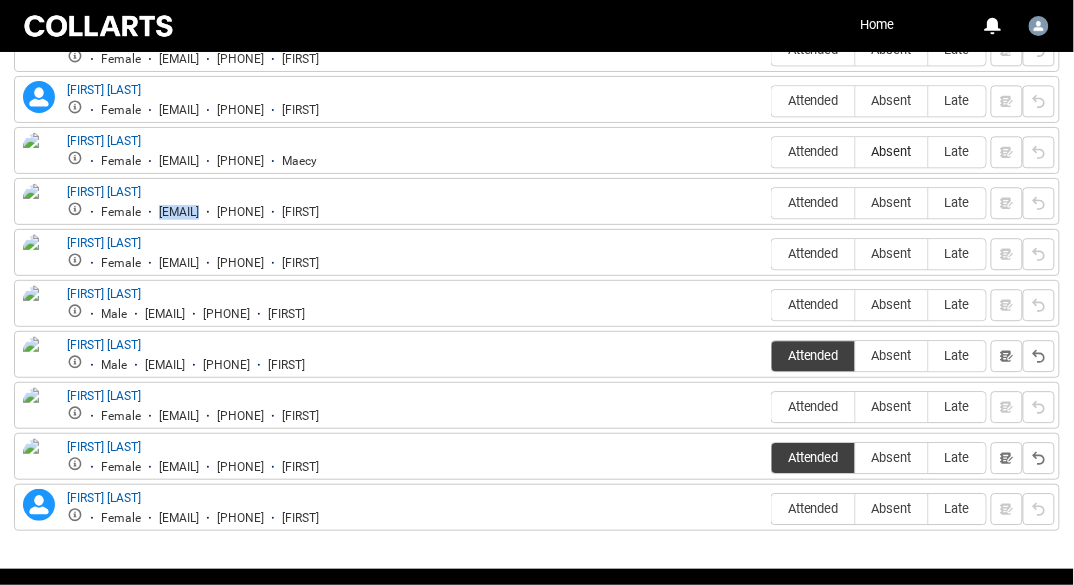 scroll, scrollTop: 1019, scrollLeft: 0, axis: vertical 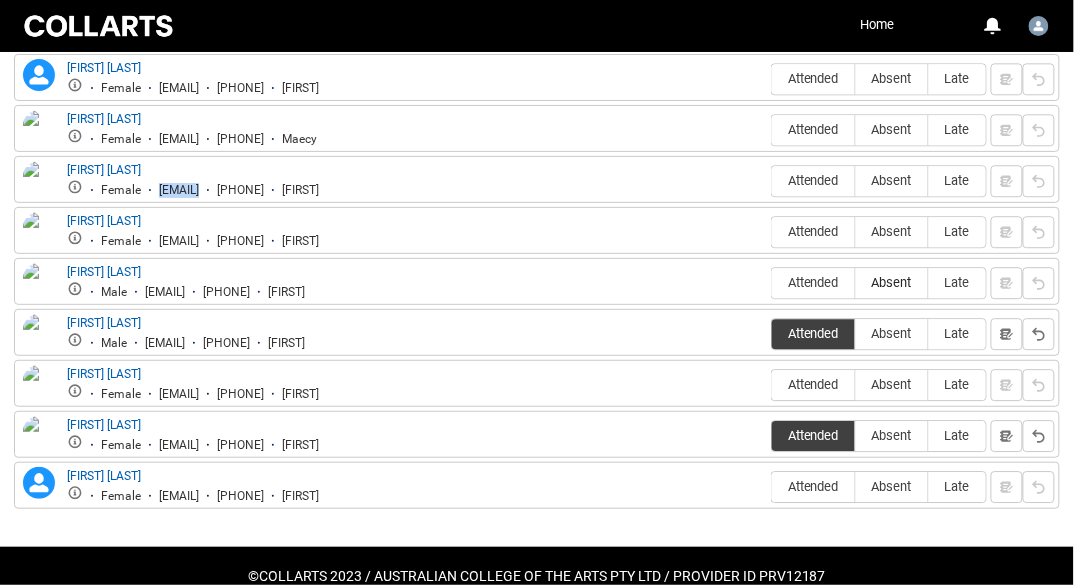 click on "Absent" at bounding box center [892, 282] 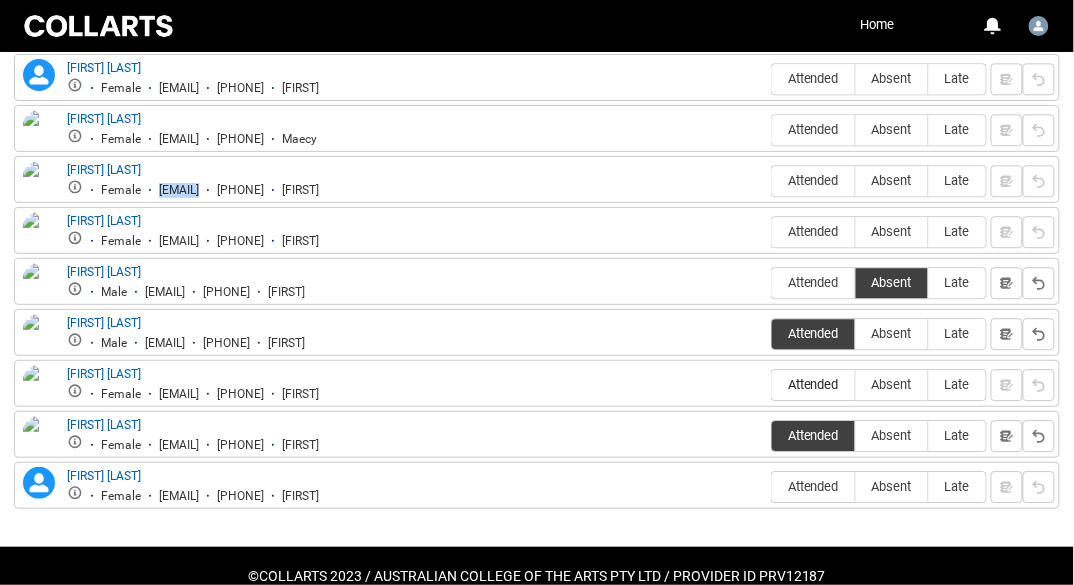 click on "Attended" at bounding box center [813, 384] 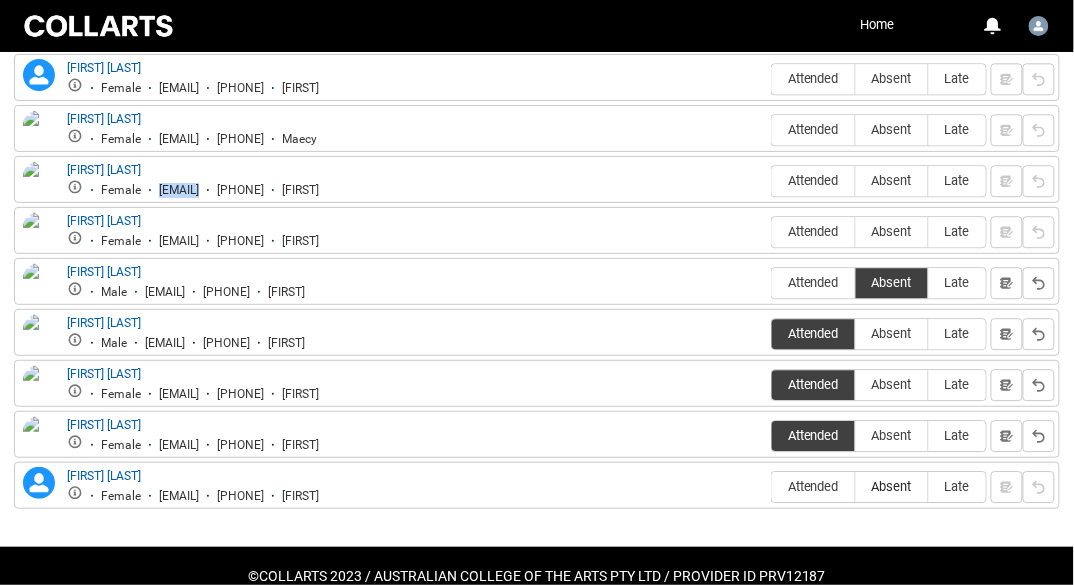 click on "Absent" at bounding box center [892, 486] 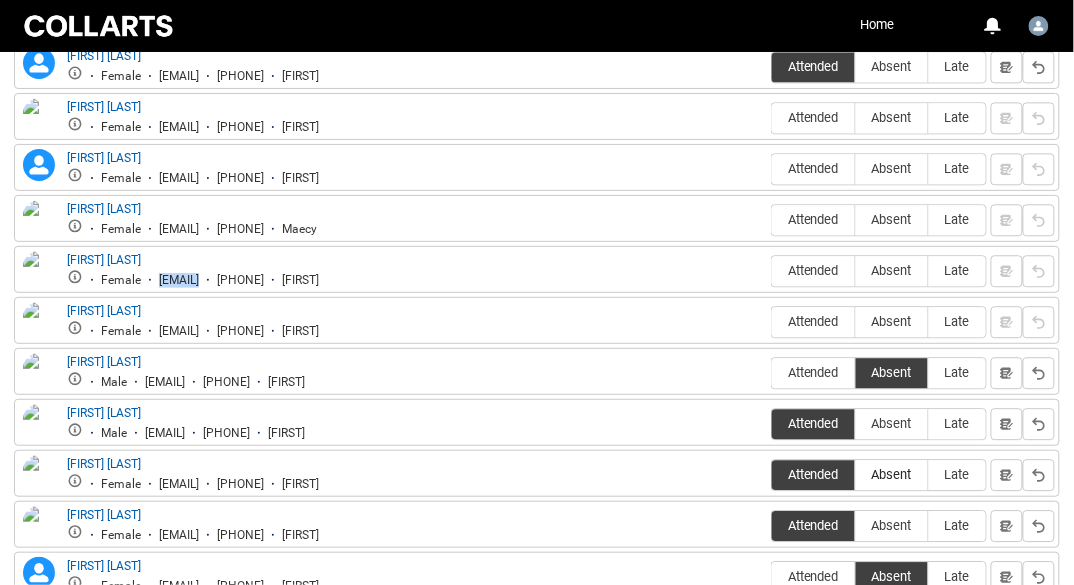 scroll, scrollTop: 979, scrollLeft: 0, axis: vertical 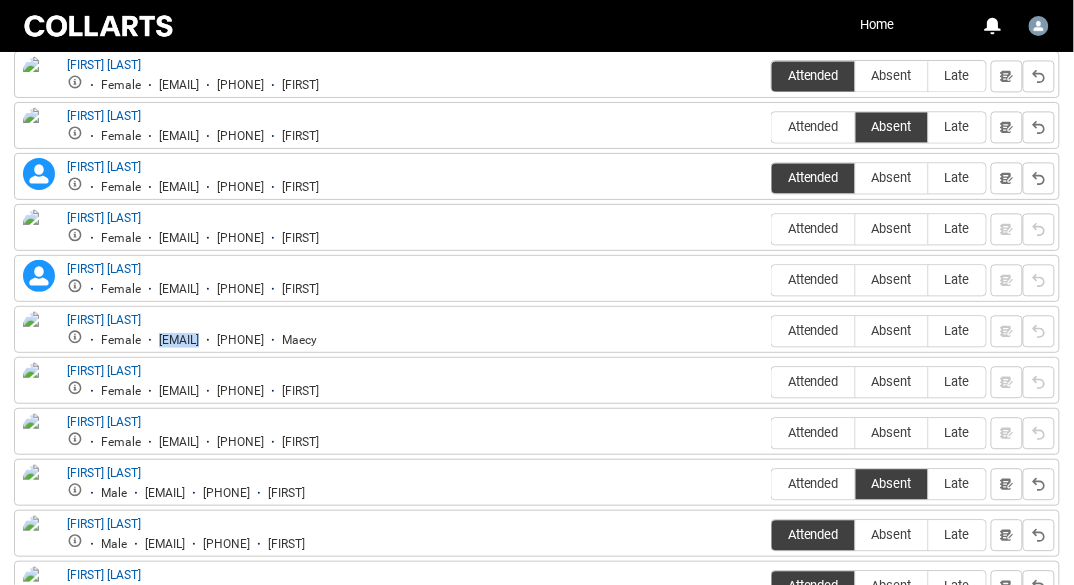 drag, startPoint x: 363, startPoint y: 340, endPoint x: 152, endPoint y: 340, distance: 211 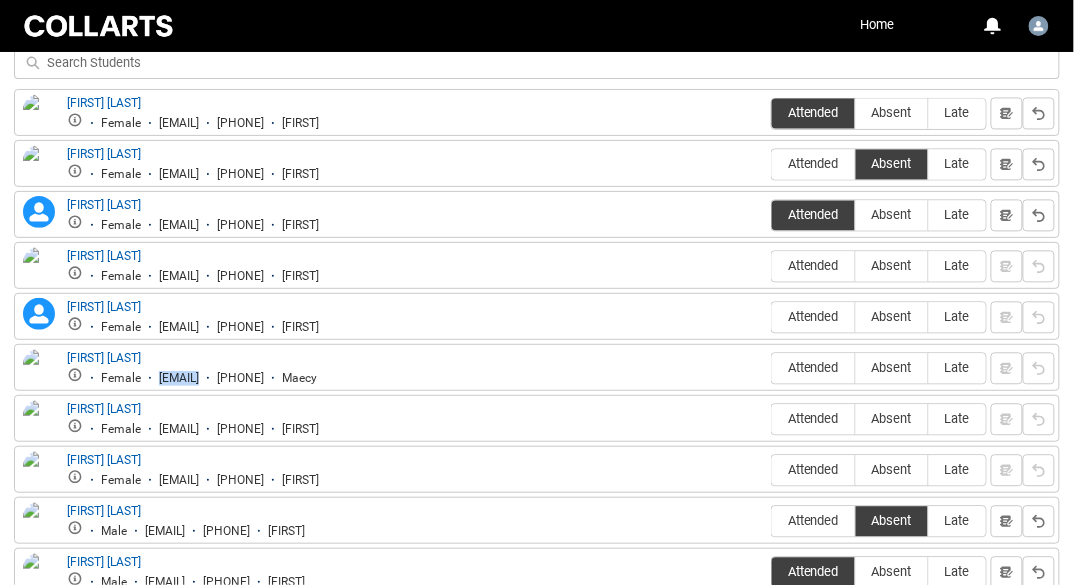 scroll, scrollTop: 772, scrollLeft: 0, axis: vertical 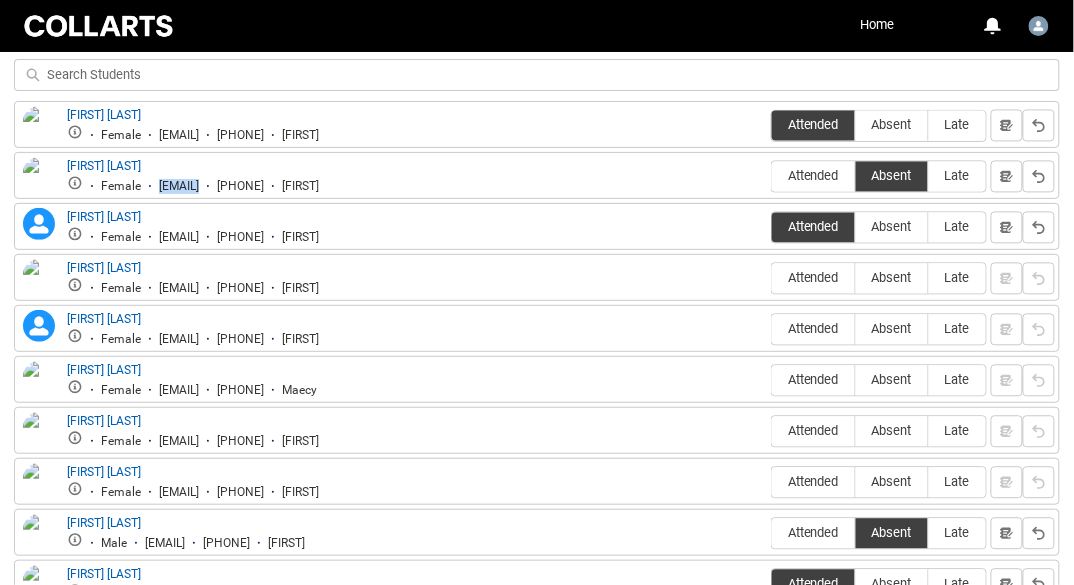 drag, startPoint x: 369, startPoint y: 185, endPoint x: 158, endPoint y: 184, distance: 211.00237 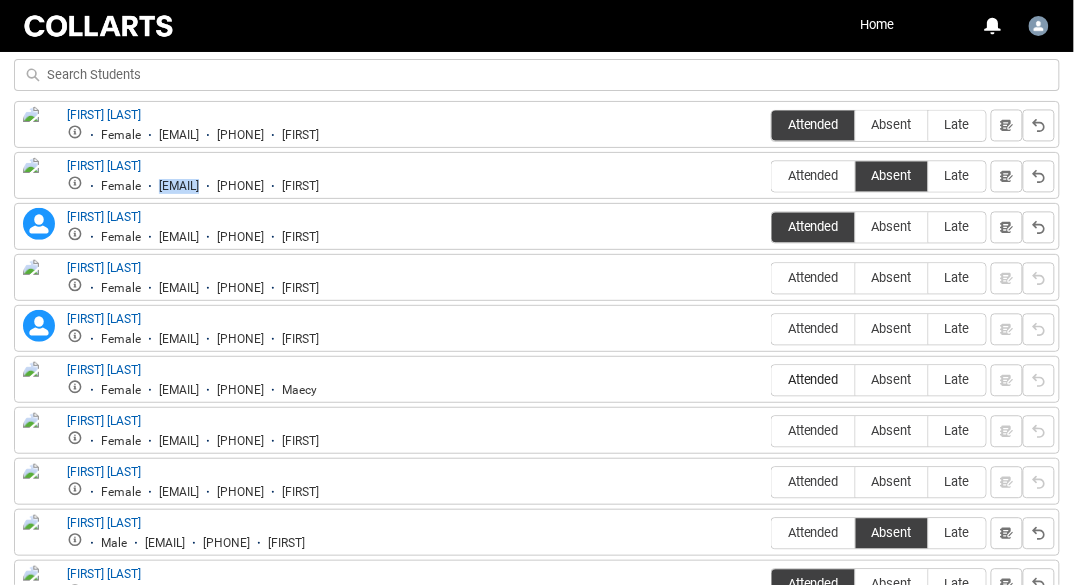 click on "Attended" at bounding box center [813, 380] 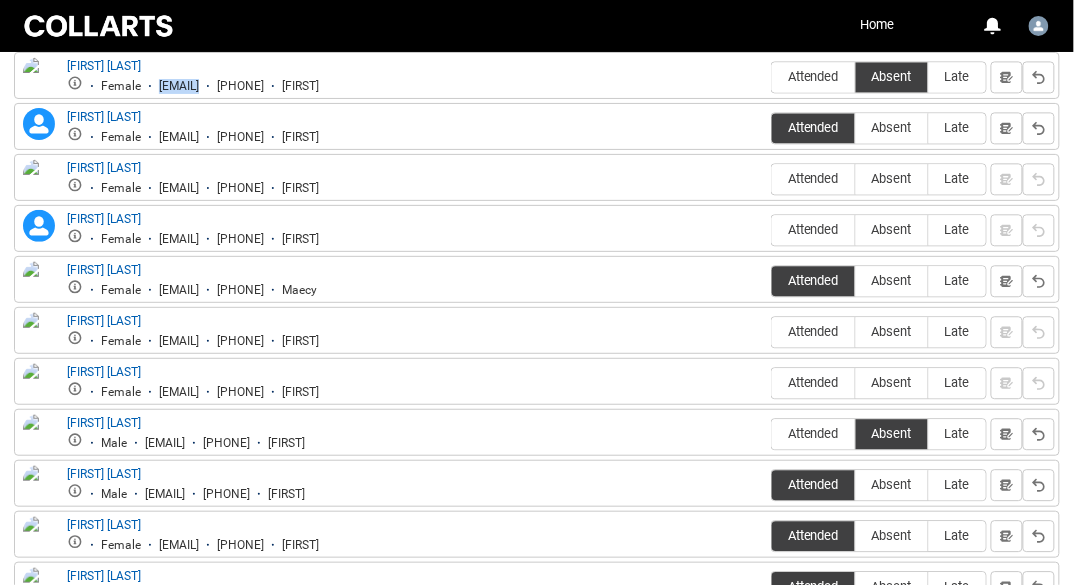 scroll, scrollTop: 978, scrollLeft: 0, axis: vertical 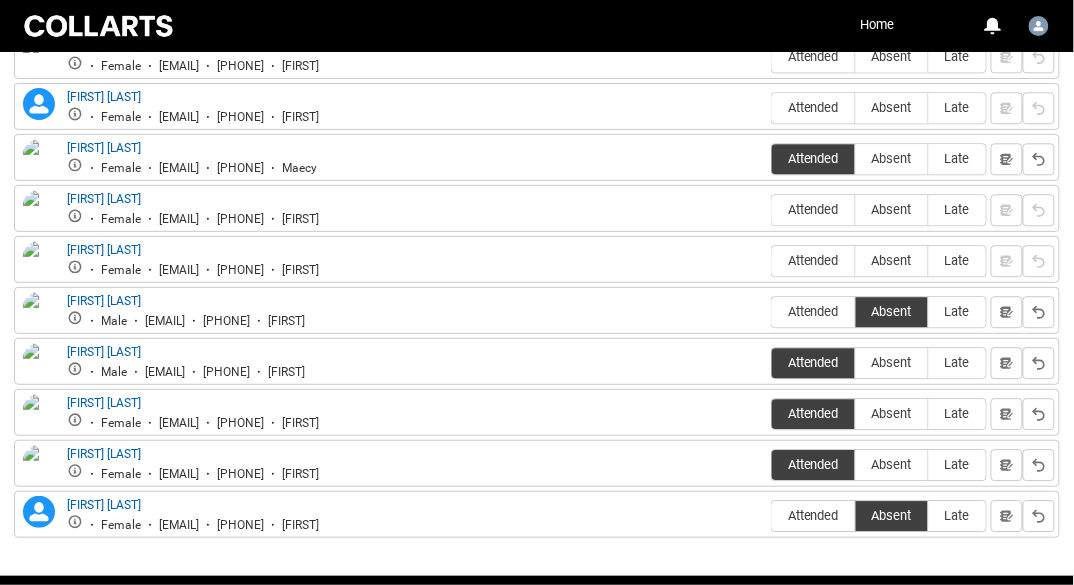 drag, startPoint x: 363, startPoint y: 524, endPoint x: 156, endPoint y: 523, distance: 207.00241 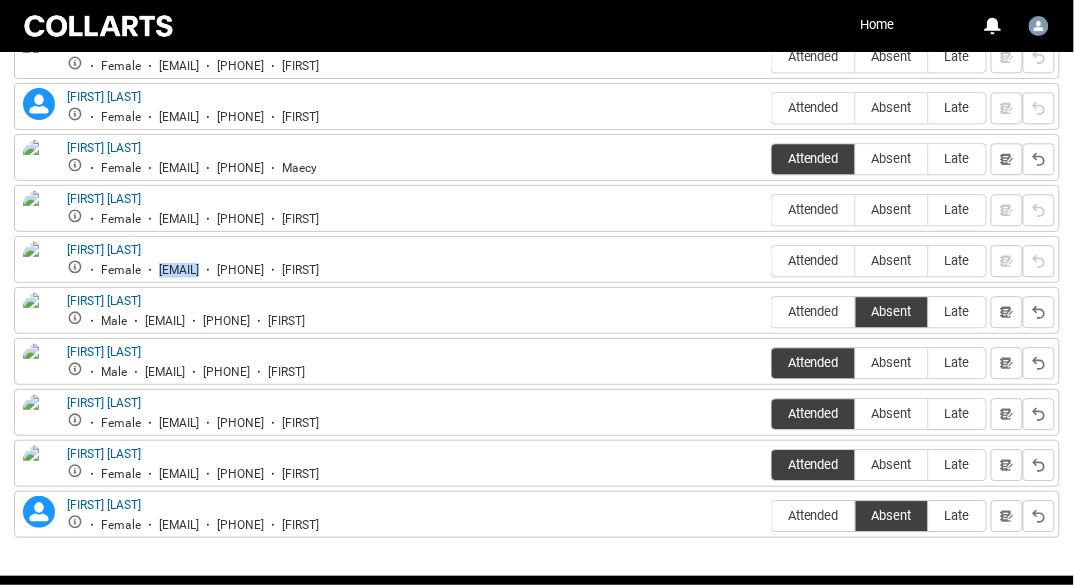 drag, startPoint x: 369, startPoint y: 268, endPoint x: 160, endPoint y: 267, distance: 209.0024 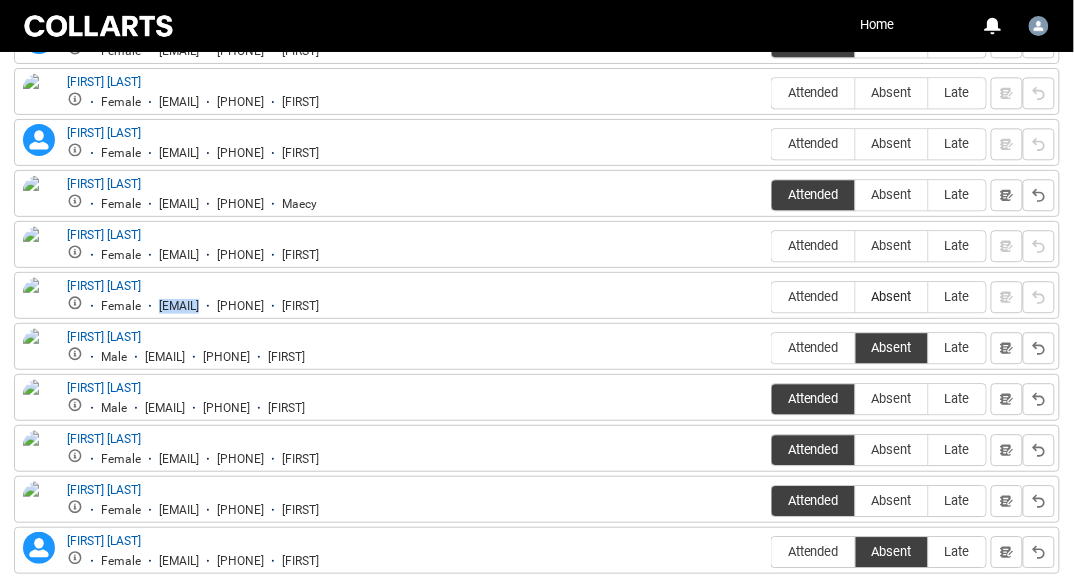 click on "Absent" at bounding box center (892, 296) 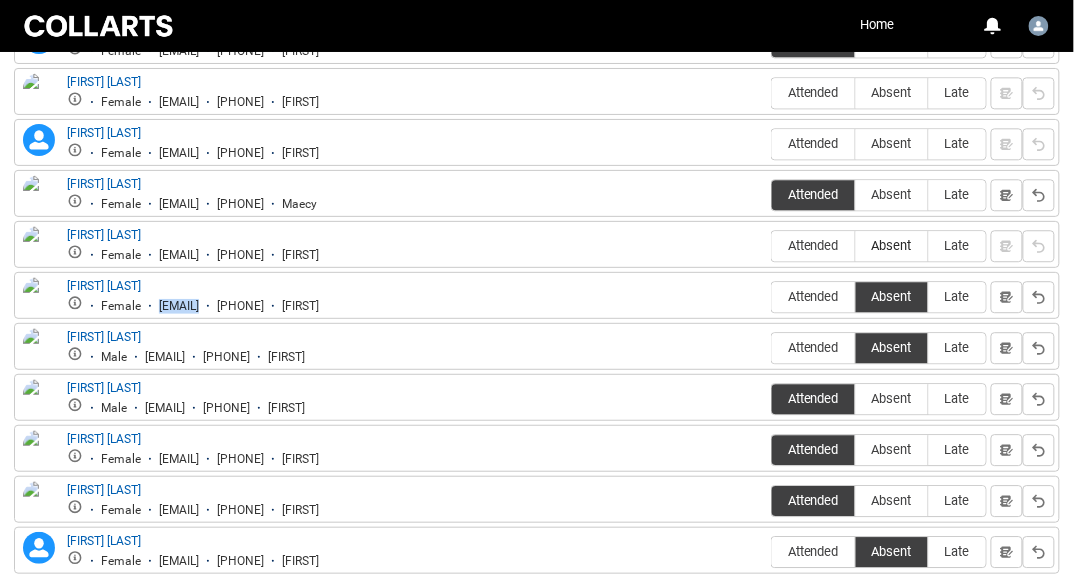 click on "Absent" at bounding box center (892, 245) 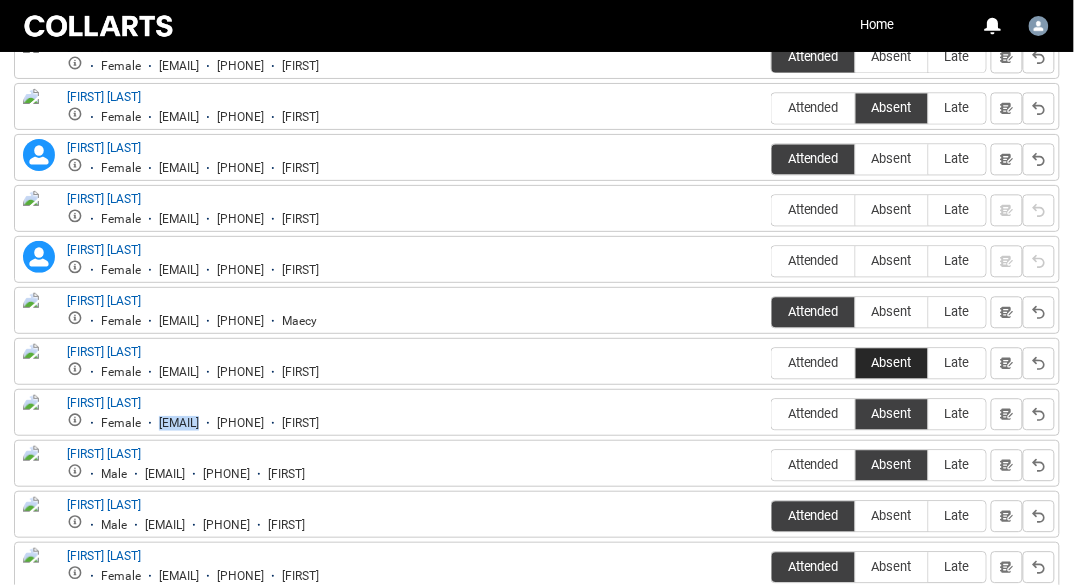 scroll, scrollTop: 798, scrollLeft: 0, axis: vertical 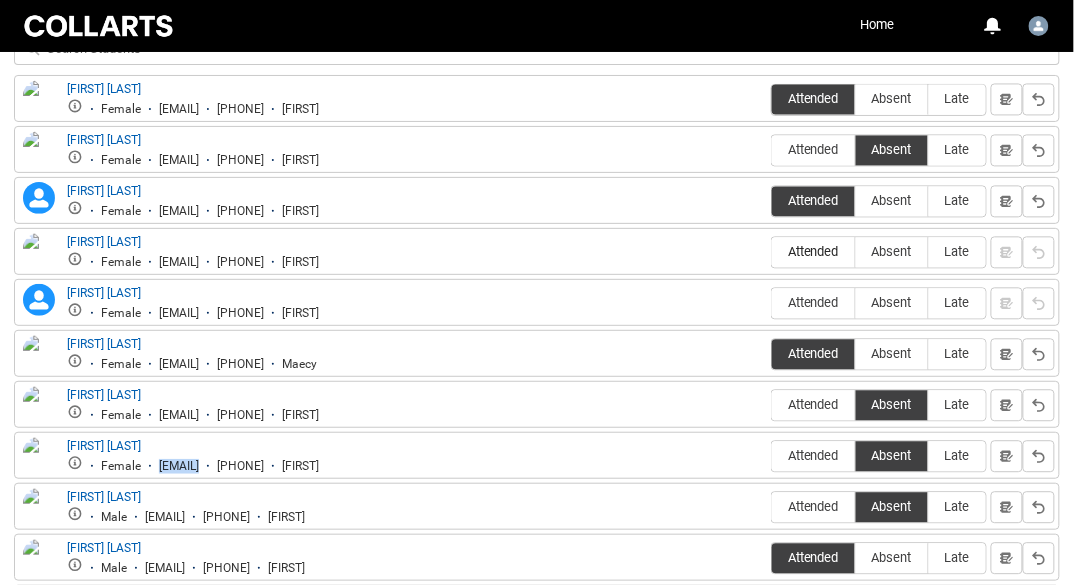 click on "Attended" at bounding box center (813, 252) 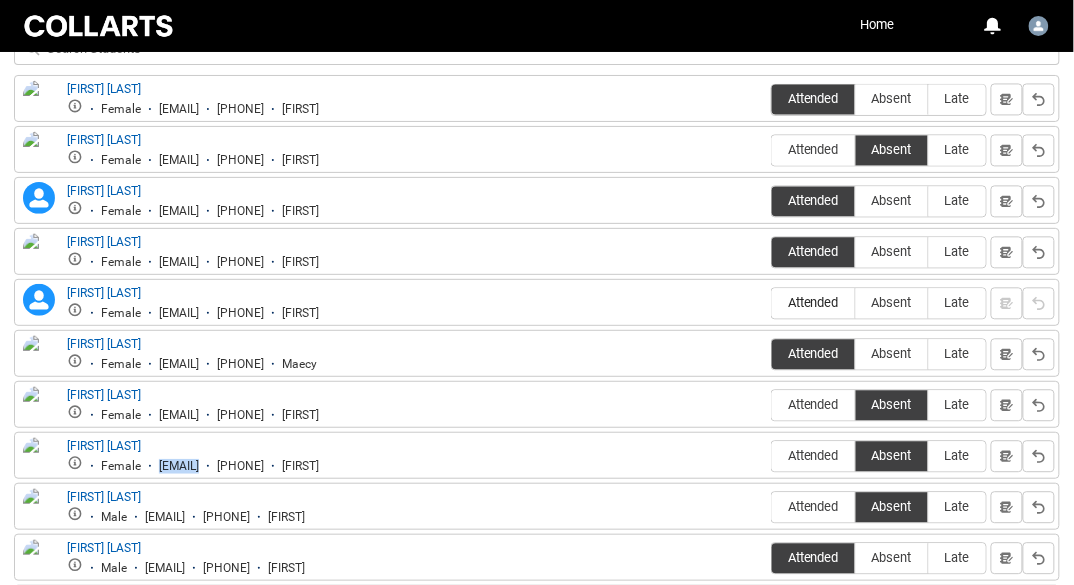 click on "Attended" at bounding box center (813, 304) 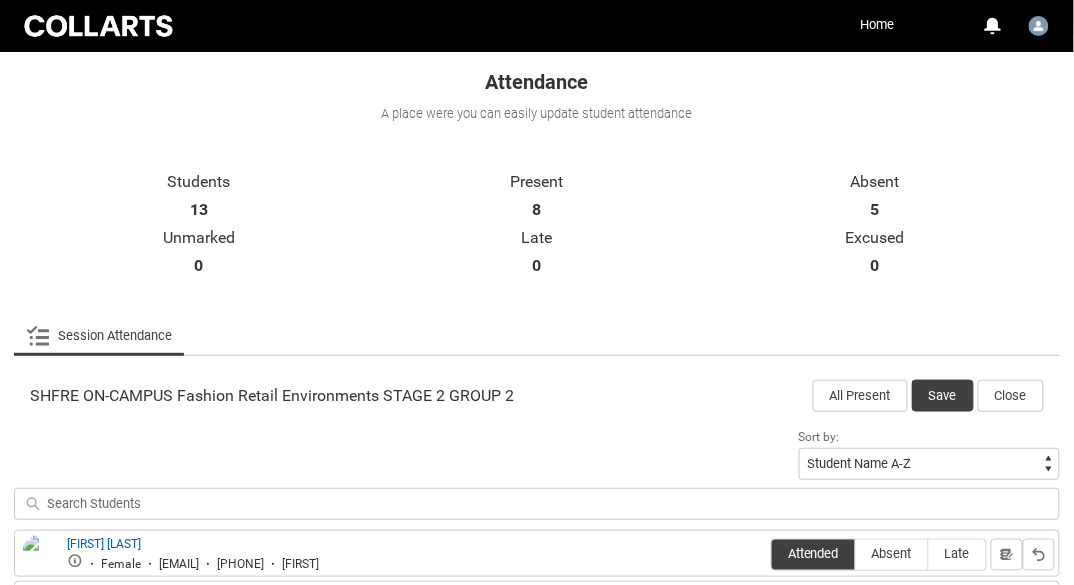 scroll, scrollTop: 346, scrollLeft: 0, axis: vertical 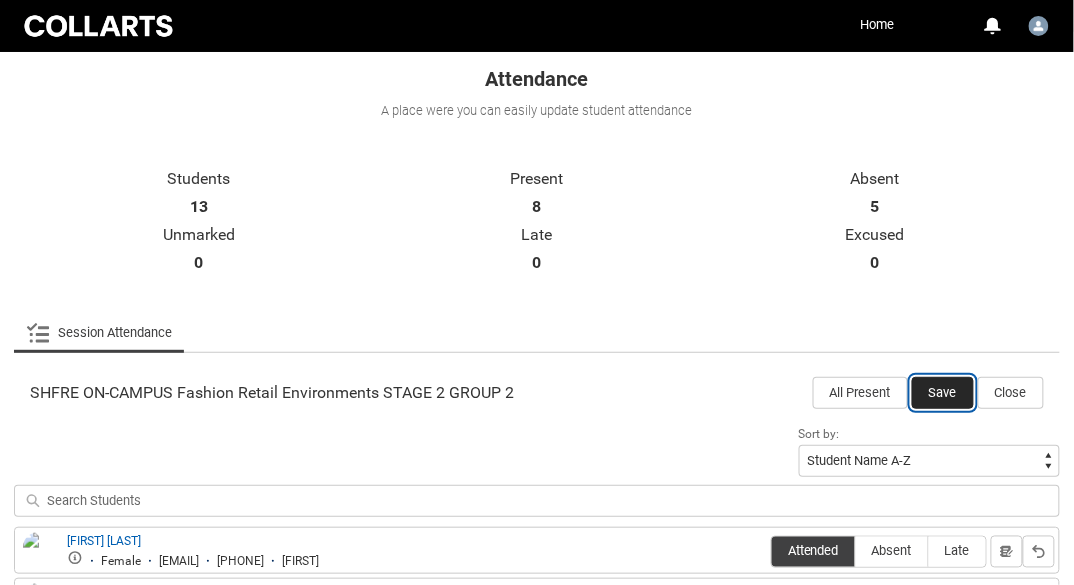 click on "Save" at bounding box center (943, 393) 